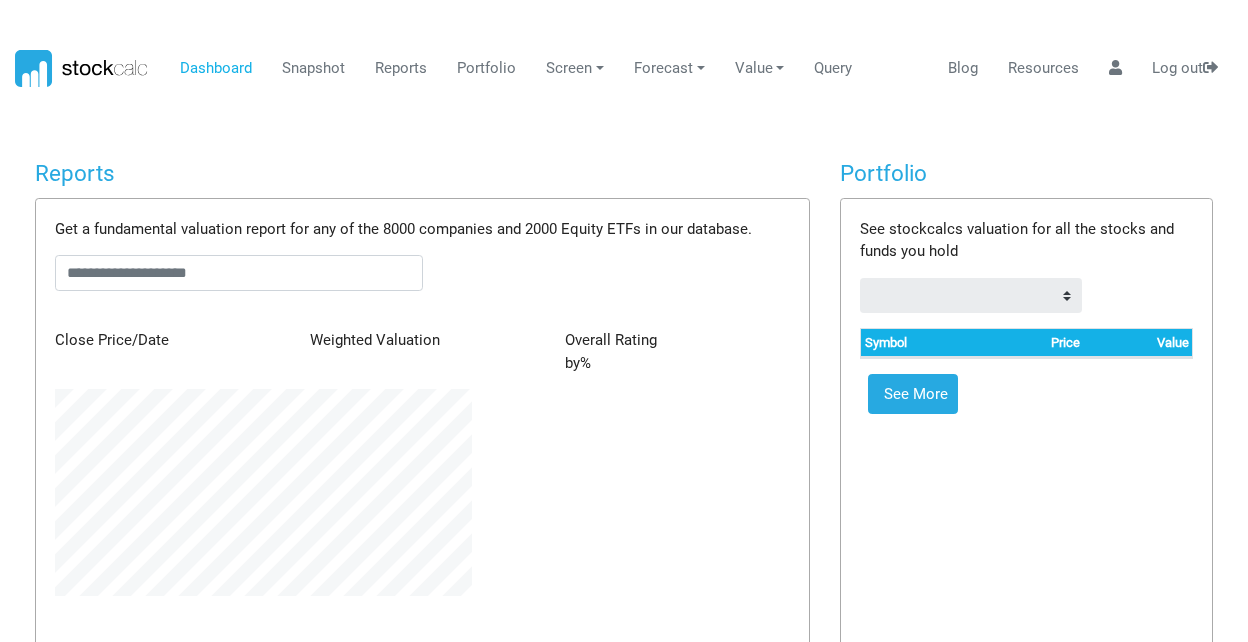 scroll, scrollTop: 0, scrollLeft: 0, axis: both 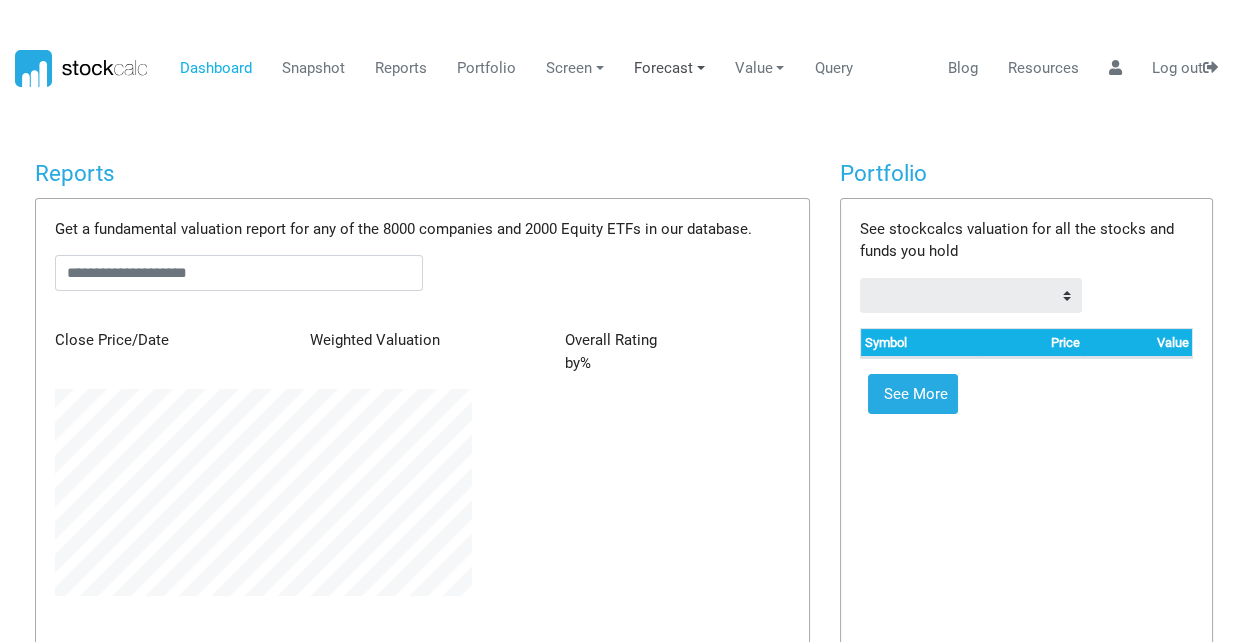 click on "Forecast" at bounding box center [669, 69] 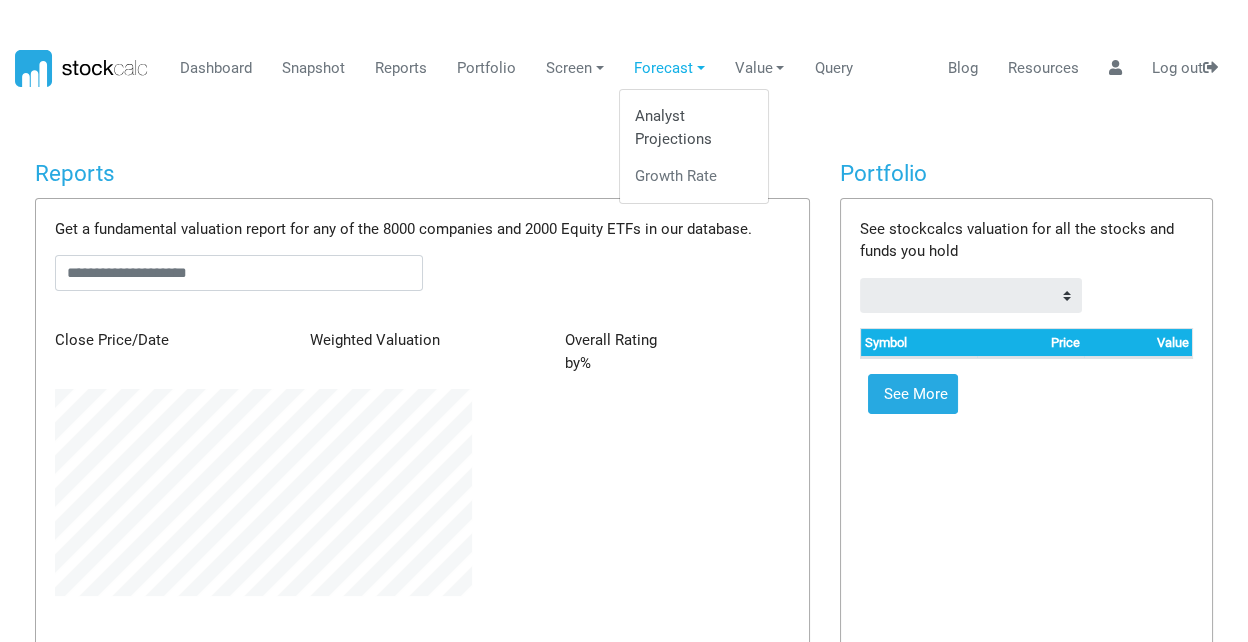 click on "Analyst Projections" at bounding box center (693, 128) 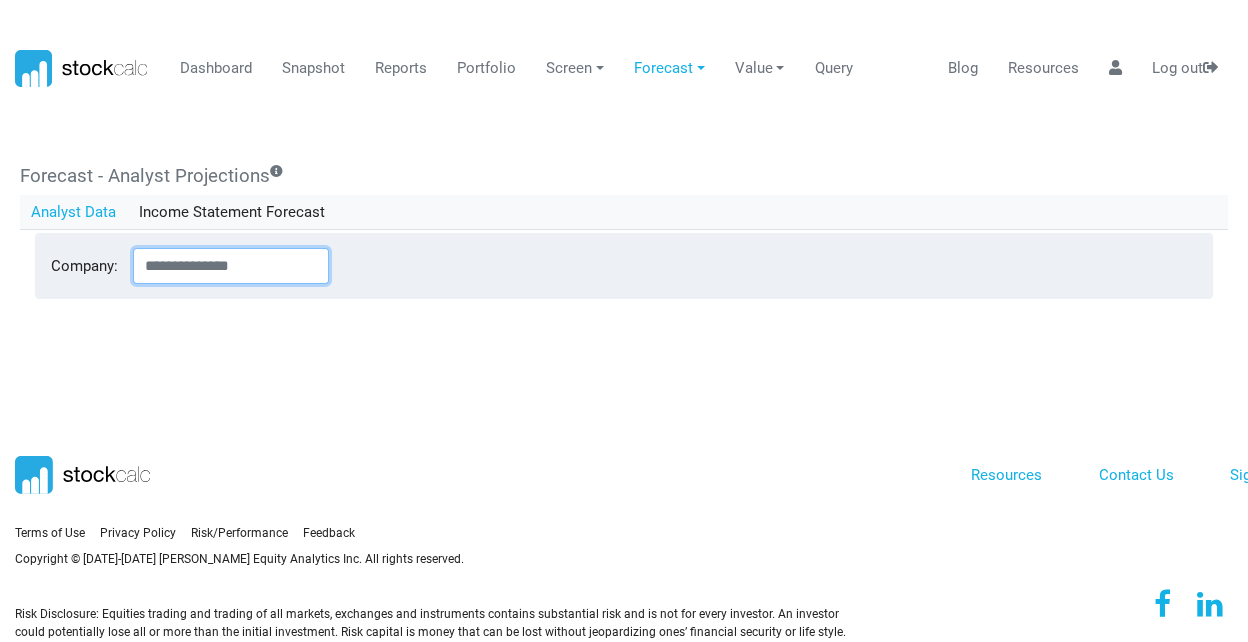 click on "Company:" at bounding box center [231, 266] 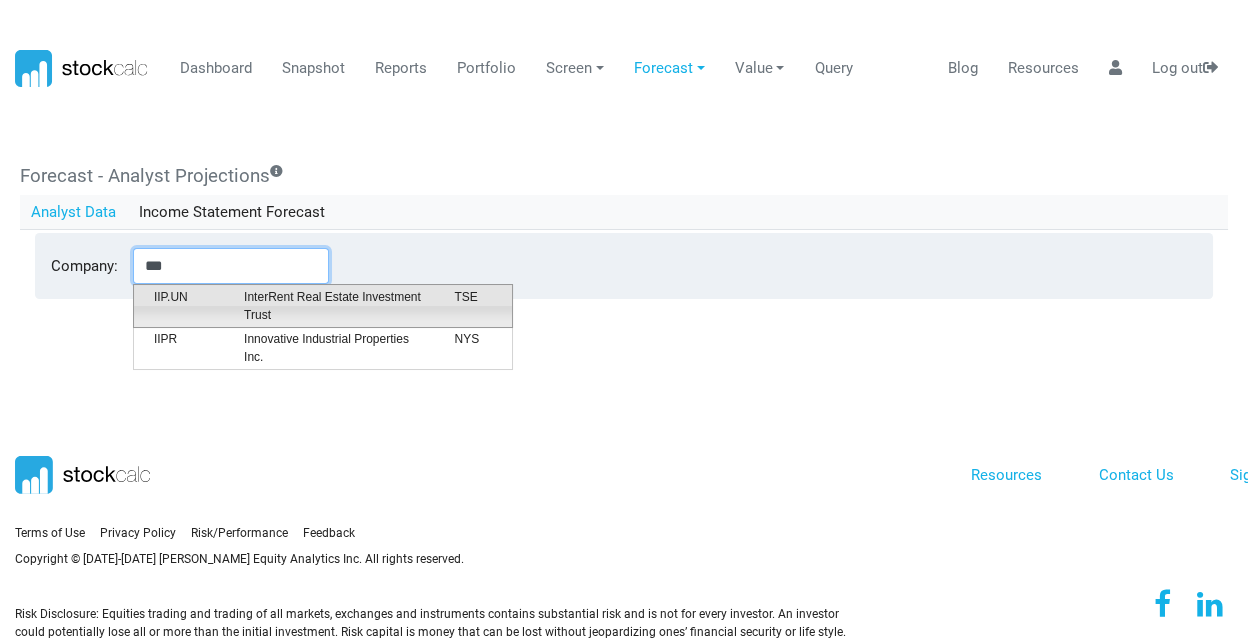 click on "InterRent Real Estate Investment Trust" at bounding box center [334, 306] 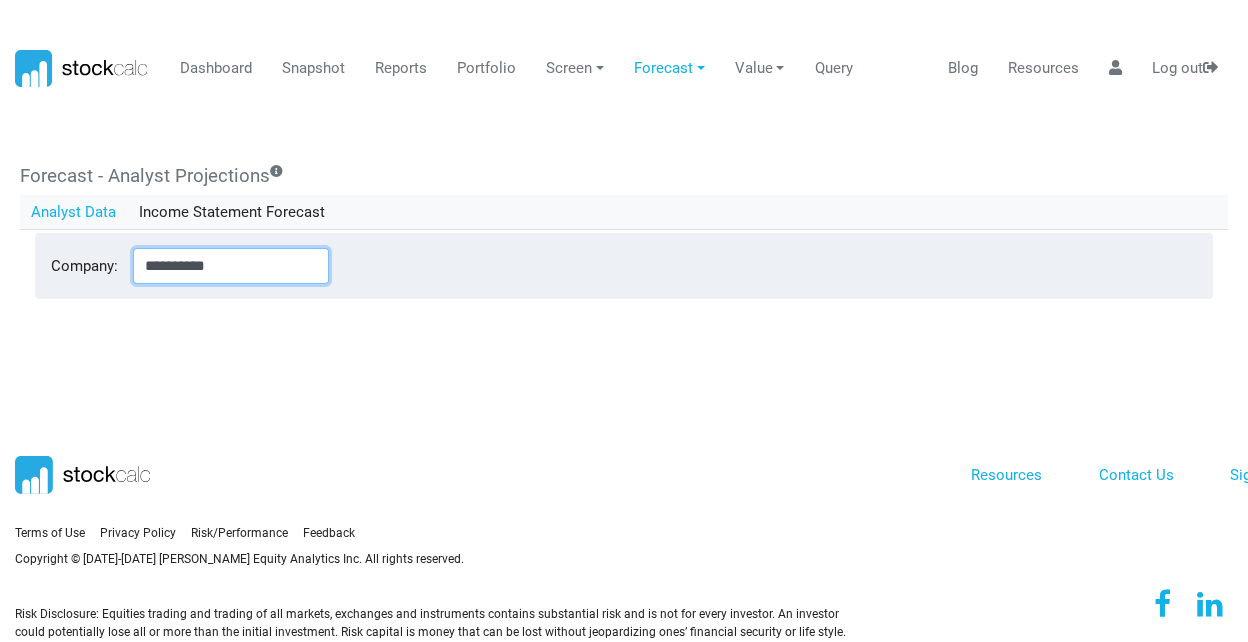 type on "**********" 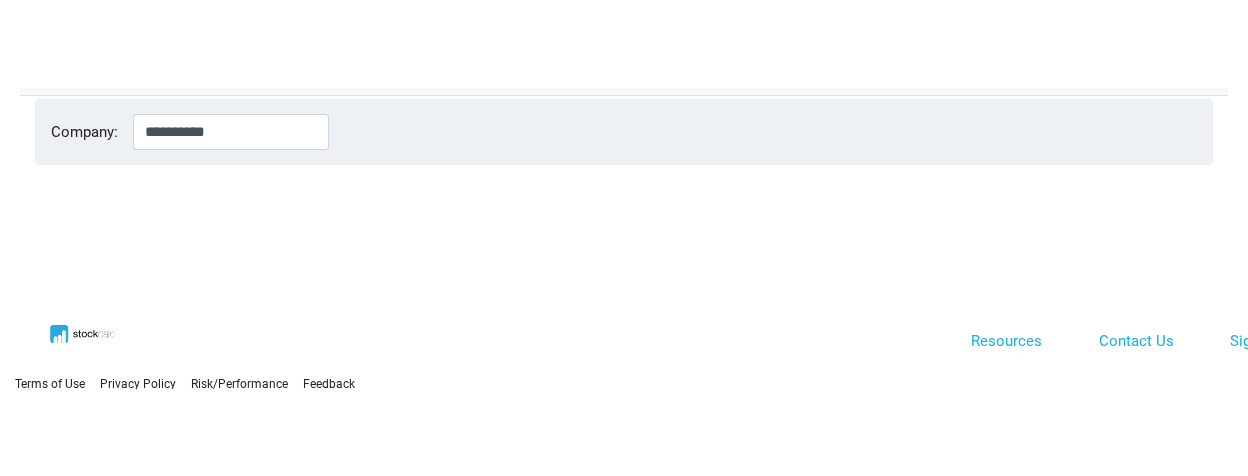 scroll, scrollTop: 111, scrollLeft: 0, axis: vertical 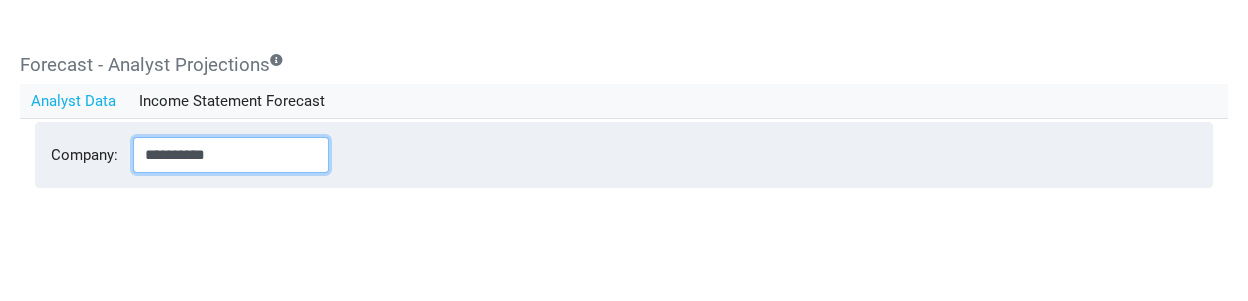 drag, startPoint x: 234, startPoint y: 154, endPoint x: 67, endPoint y: 148, distance: 167.10774 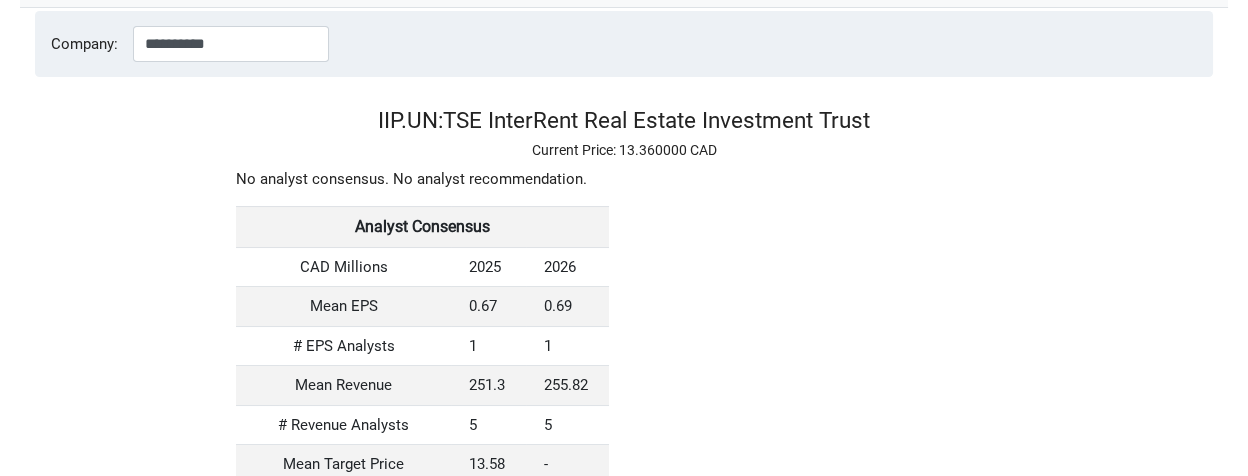 scroll, scrollTop: 333, scrollLeft: 0, axis: vertical 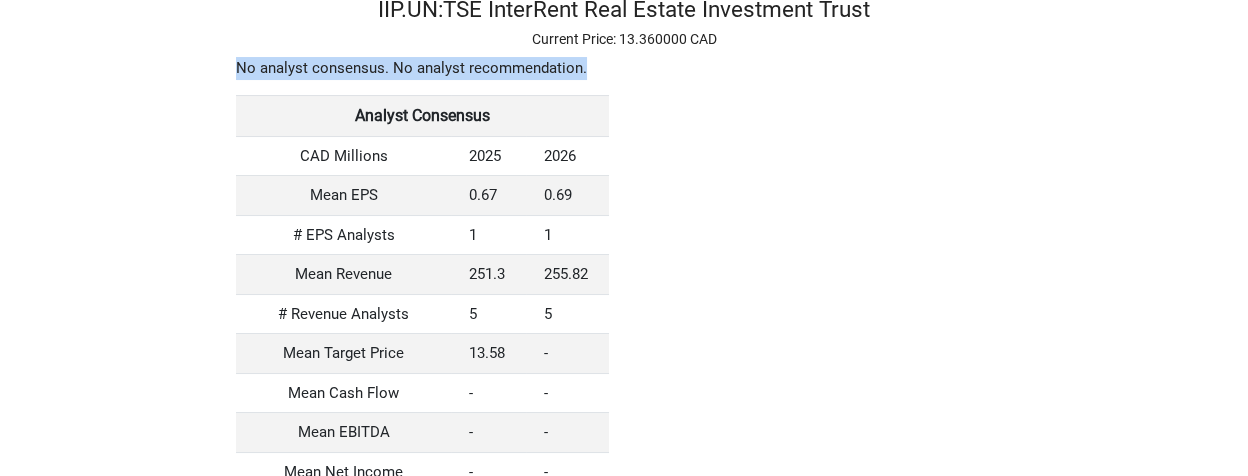 drag, startPoint x: 239, startPoint y: 69, endPoint x: 597, endPoint y: 67, distance: 358.00558 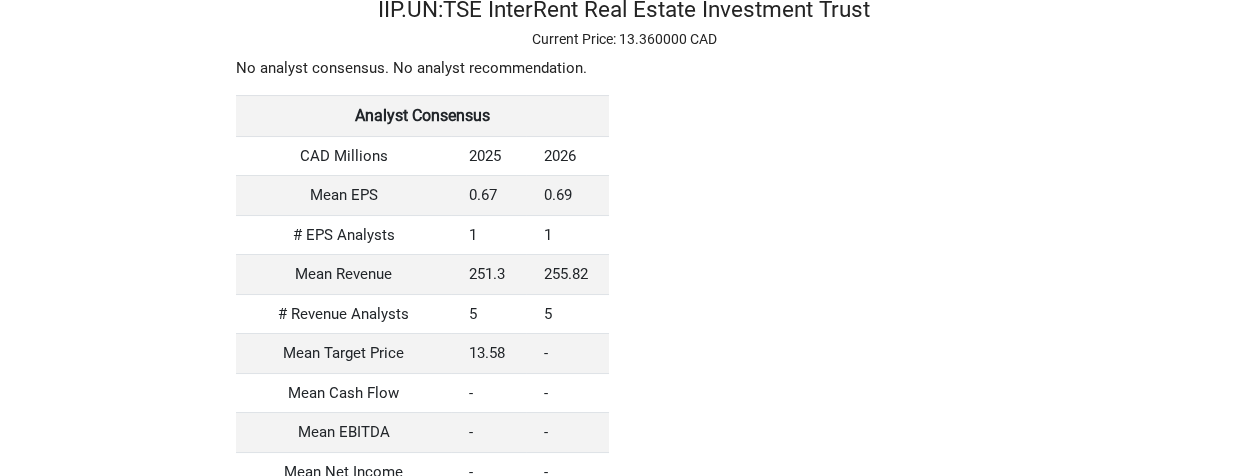 click on "IIP.UN:TSE InterRent Real Estate Investment Trust Current Price: 13.360000 CAD
No analyst consensus. No analyst recommendation.
Analyst Consensus CAD Millions 2025 2026 Mean EPS 0.67 0.69 # EPS Analysts 1 1 Mean Revenue 251.3 255.82 # Revenue Analysts 5 5 Mean Target Price 13.58 - Mean Cash Flow - - Mean EBITDA - - Mean Net Income - - Mean Debt Outstanding - - Mean Tax Rate - - Mean Growth Rate - - Mean Capital Expenditure - -" at bounding box center [624, 330] 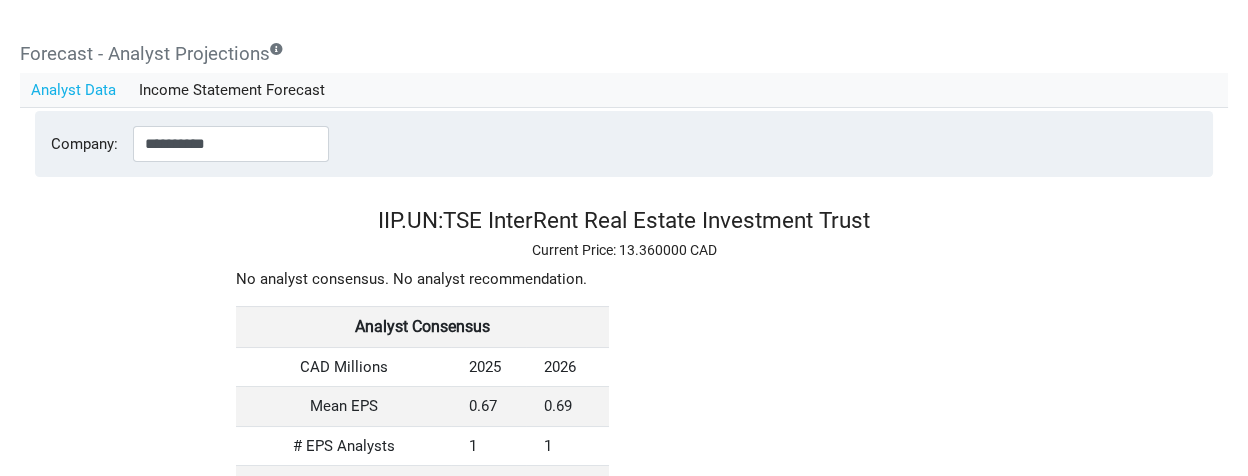 scroll, scrollTop: 111, scrollLeft: 0, axis: vertical 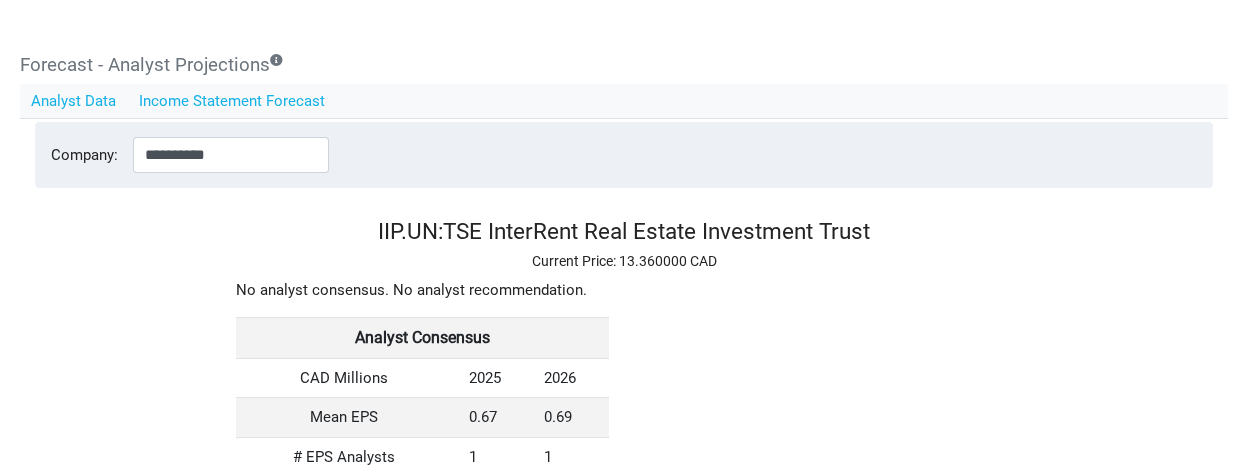click on "Income Statement Forecast" at bounding box center [231, 101] 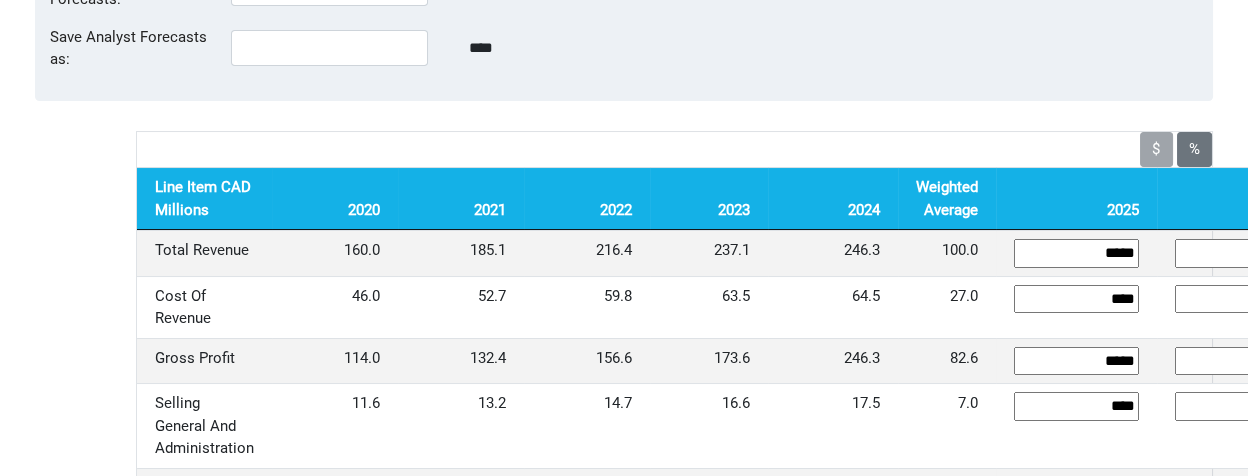 scroll, scrollTop: 333, scrollLeft: 0, axis: vertical 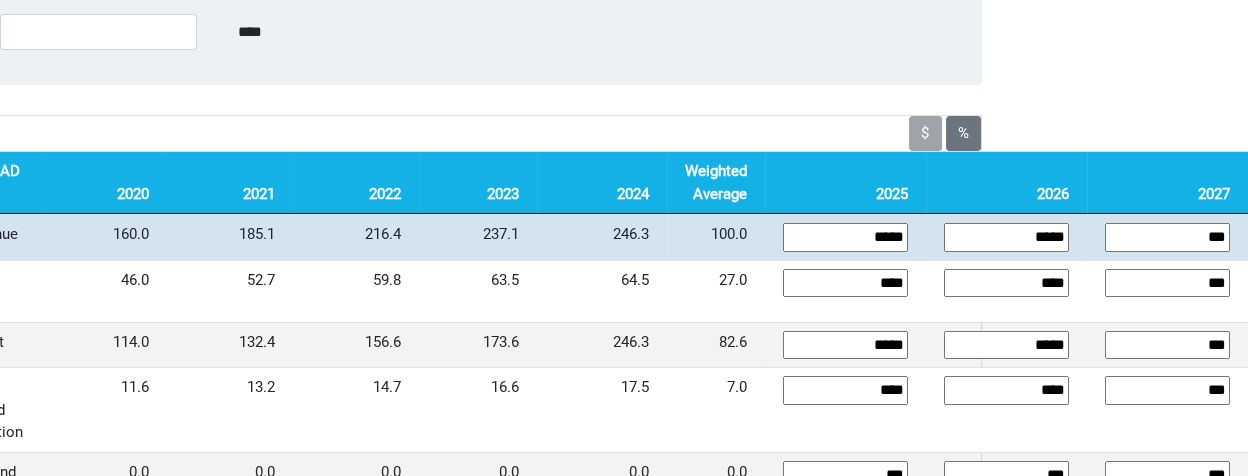 drag, startPoint x: 1189, startPoint y: 238, endPoint x: 1215, endPoint y: 240, distance: 26.076809 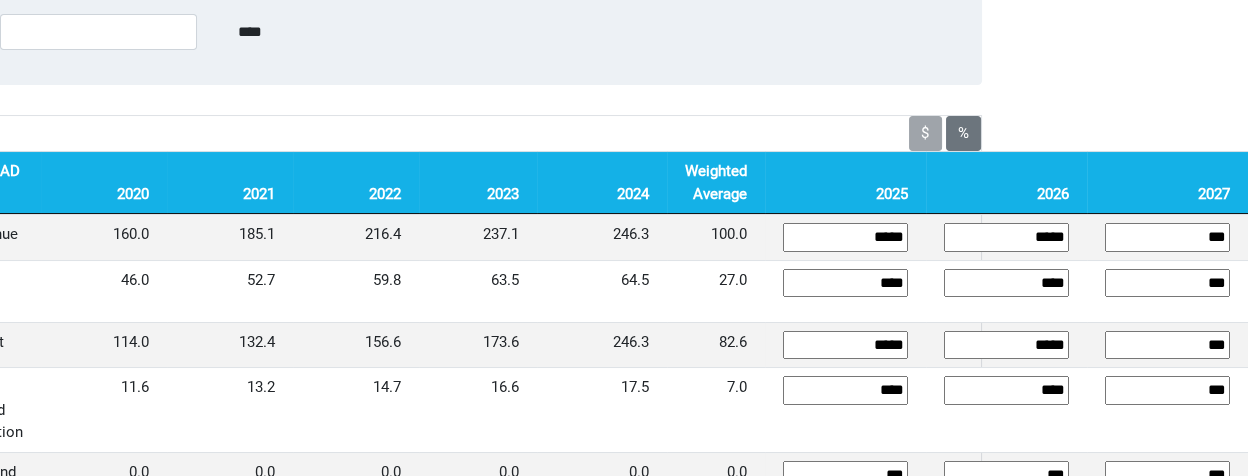 click on "Dashboard
Snapshot
Reports
Portfolio
Screen
Stock Screener
Sector ETF Industry Value" at bounding box center [393, -95] 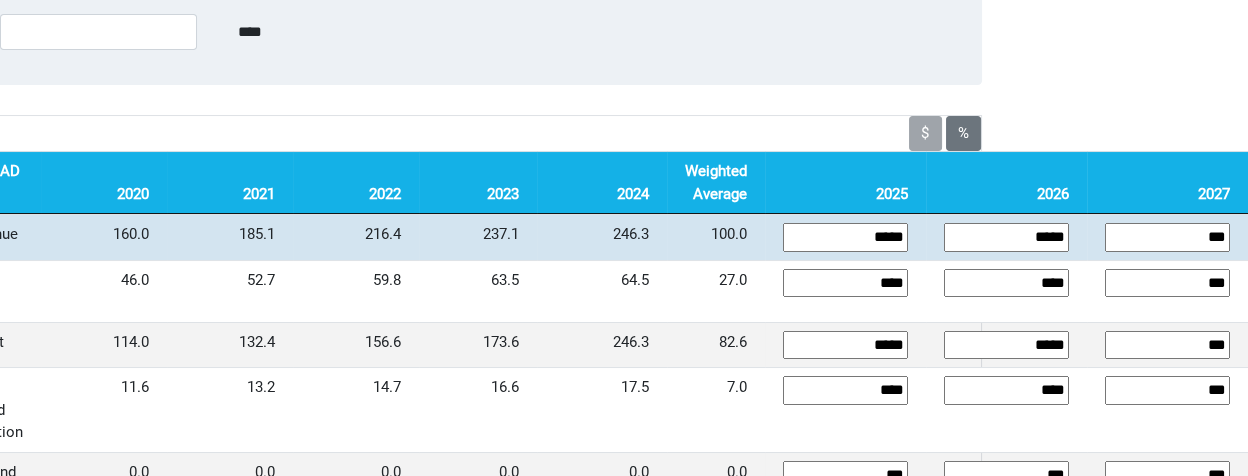drag, startPoint x: 1016, startPoint y: 241, endPoint x: 1064, endPoint y: 234, distance: 48.507732 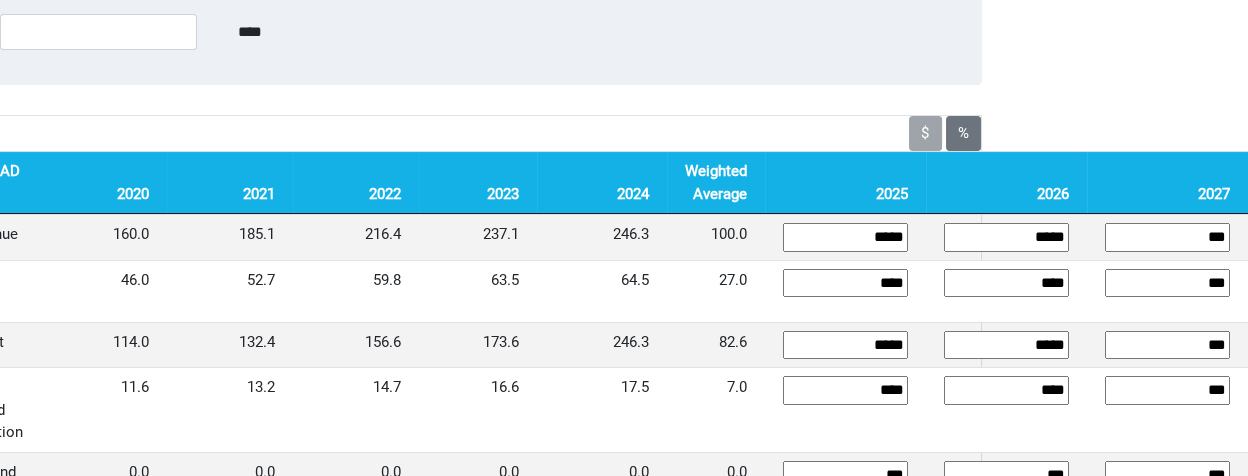 click on "Dashboard
Snapshot
Reports
Portfolio
Screen
Stock Screener
Sector ETF Industry Value" at bounding box center [393, -95] 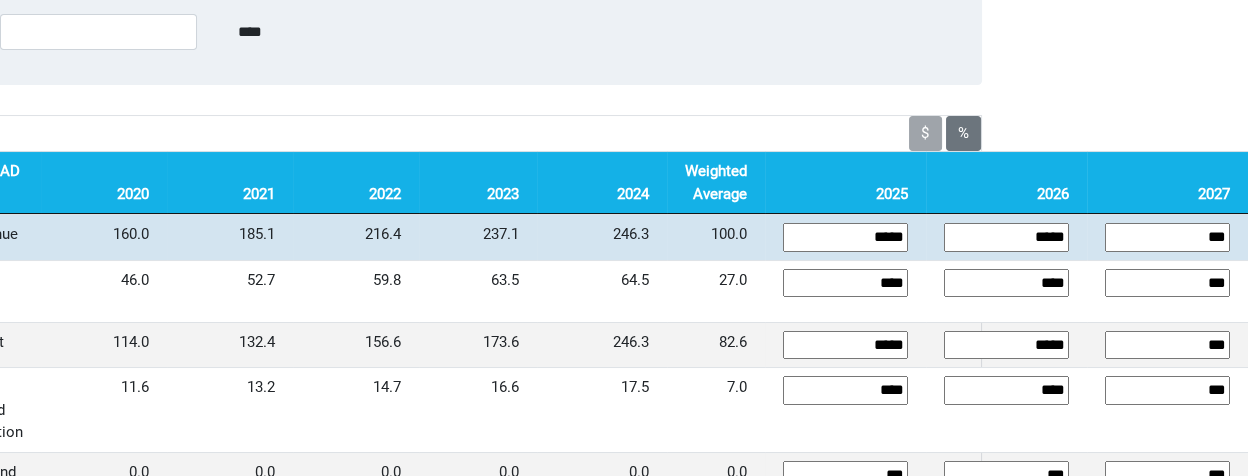 drag, startPoint x: 1193, startPoint y: 235, endPoint x: 1217, endPoint y: 231, distance: 24.33105 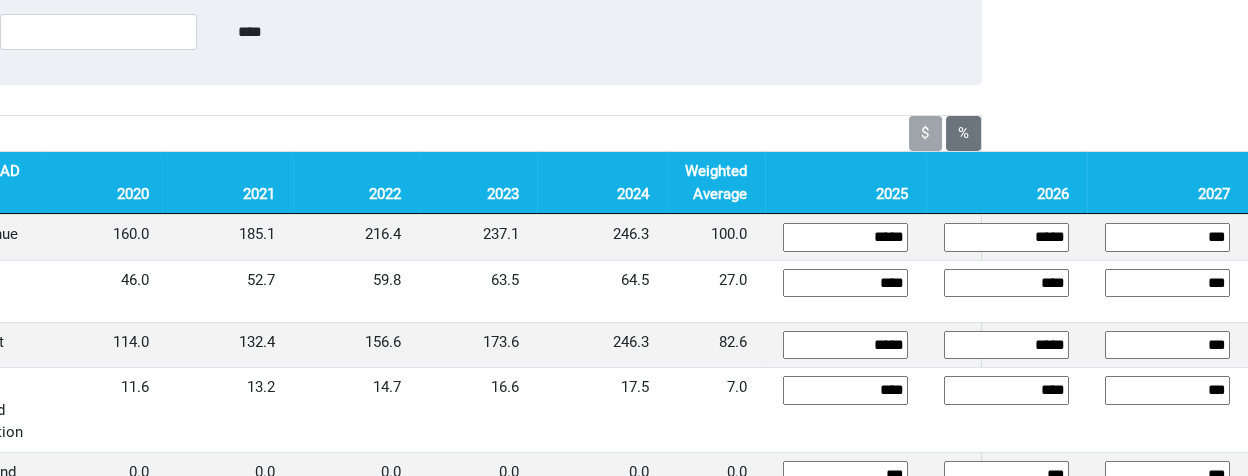 click on "Dashboard
Snapshot
Reports
Portfolio
Screen
Stock Screener
Sector ETF Industry Value" at bounding box center [393, -95] 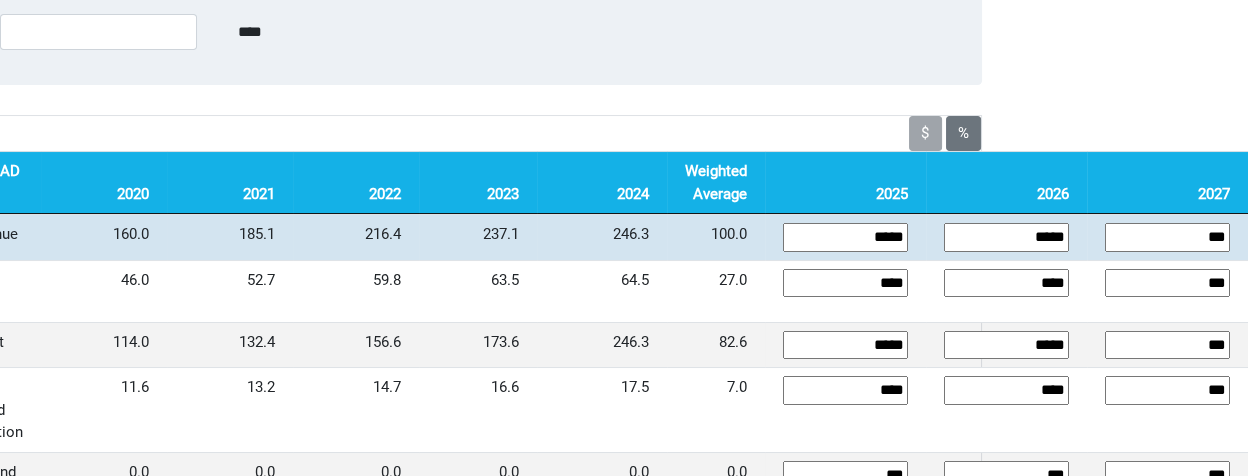 drag, startPoint x: 1200, startPoint y: 239, endPoint x: 1238, endPoint y: 238, distance: 38.013157 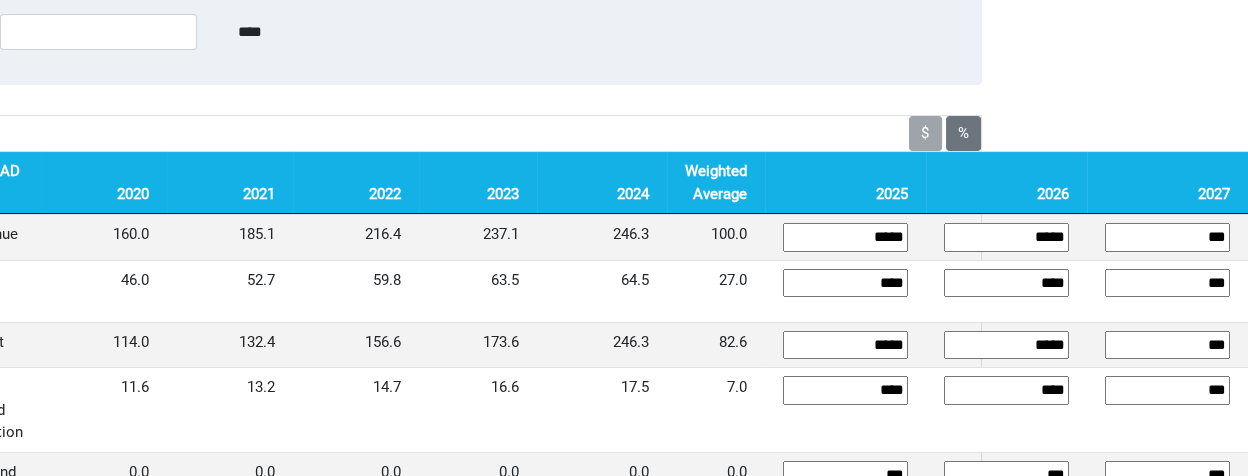 click on "Dashboard
Snapshot
Reports
Portfolio
Screen
Stock Screener
Sector ETF Industry Value" at bounding box center [393, -95] 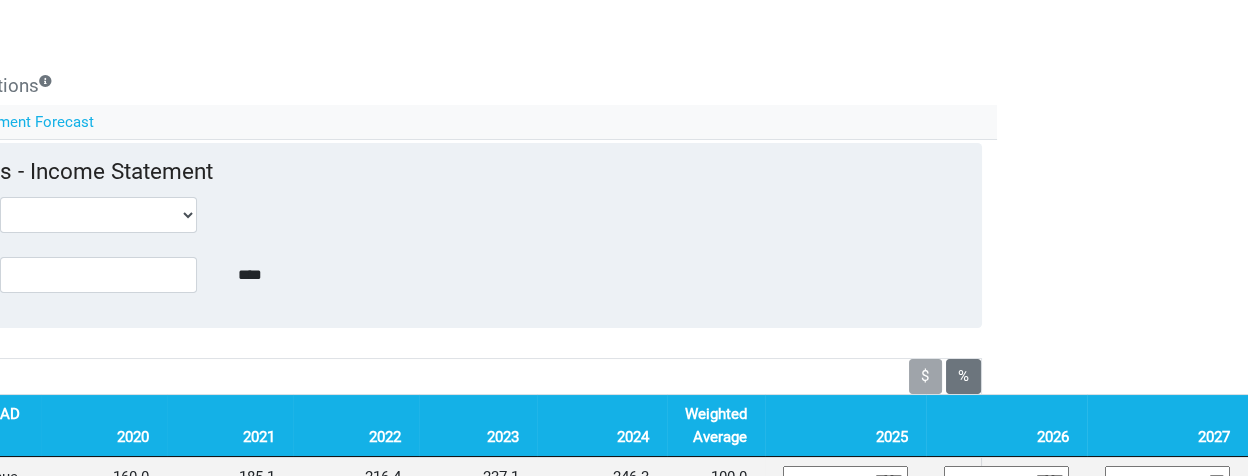 scroll, scrollTop: 0, scrollLeft: 249, axis: horizontal 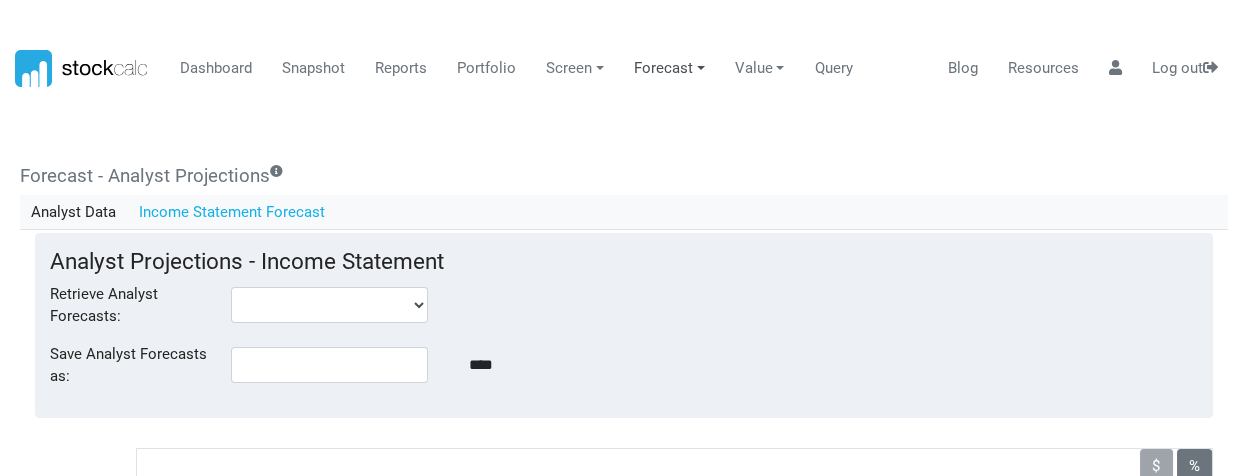 click on "Forecast" at bounding box center (669, 69) 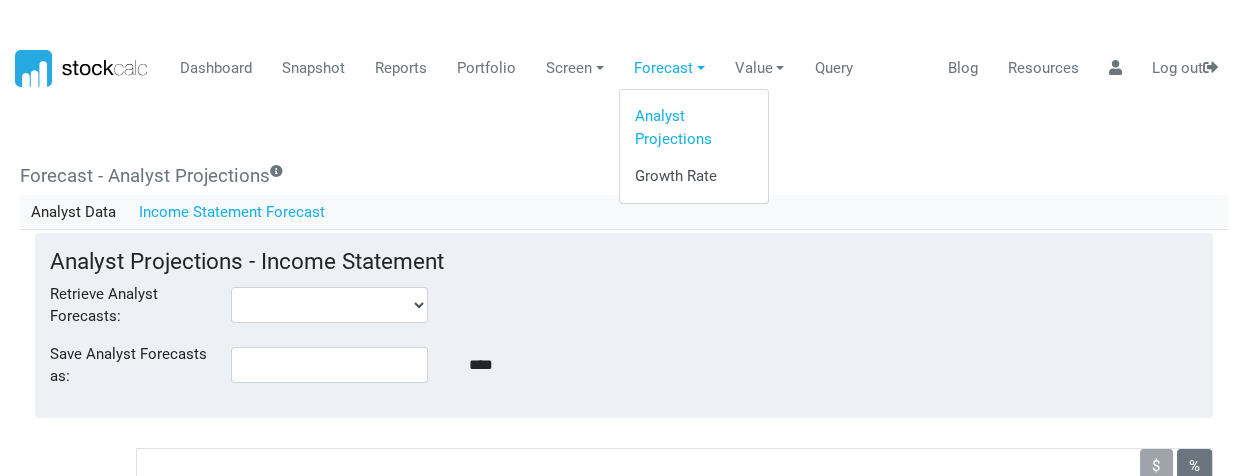 click on "Growth Rate" at bounding box center [693, 177] 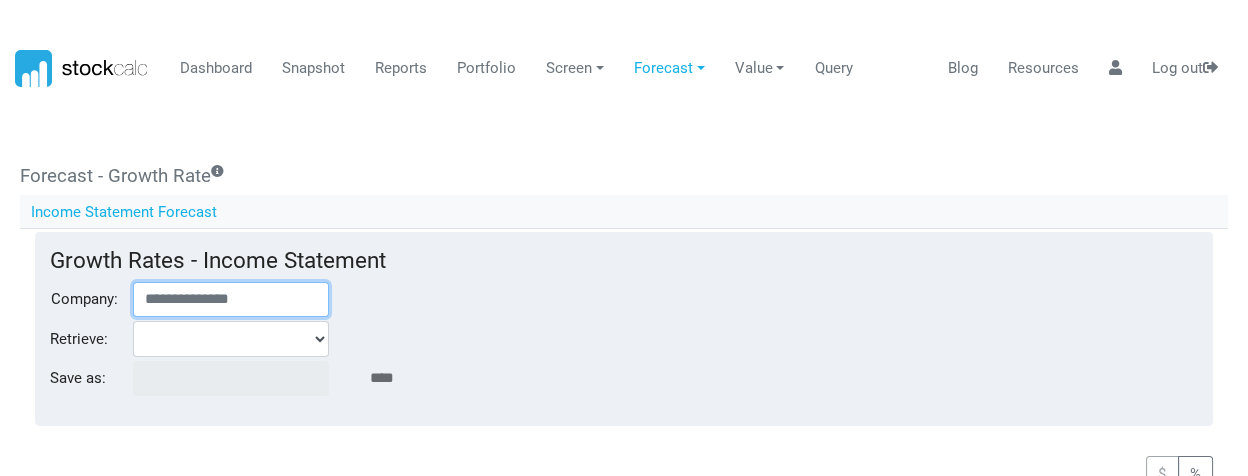 click on "Company:" at bounding box center (231, 300) 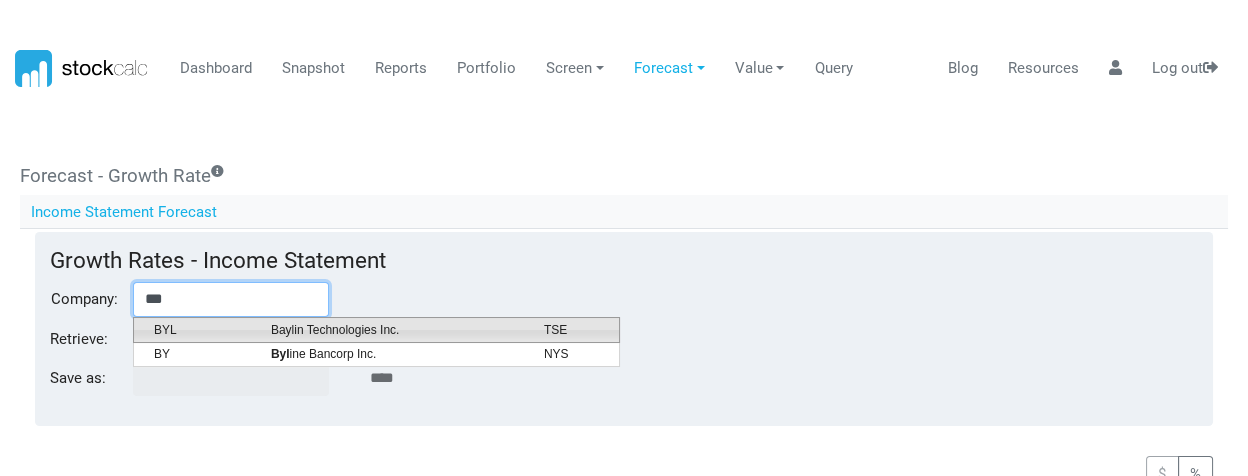 click on "Baylin Technologies Inc." at bounding box center [392, 330] 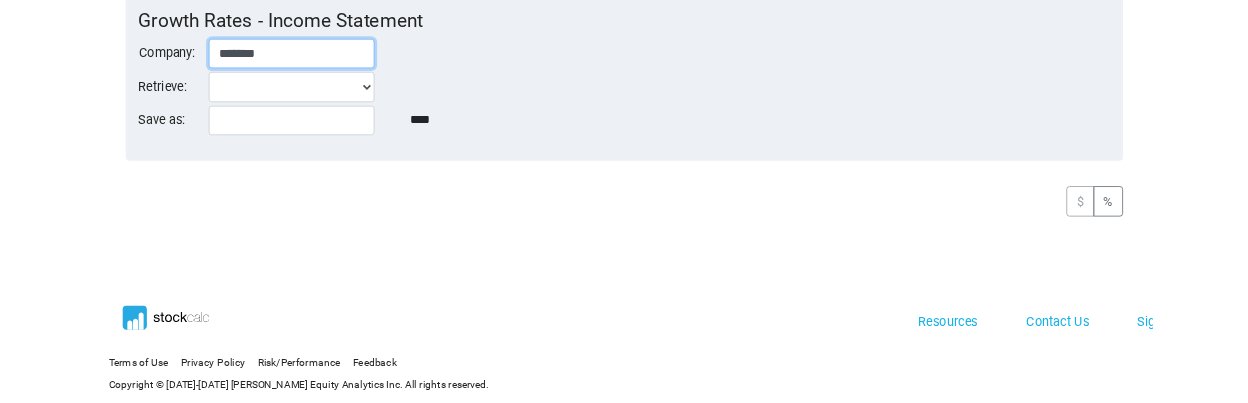 scroll, scrollTop: 222, scrollLeft: 0, axis: vertical 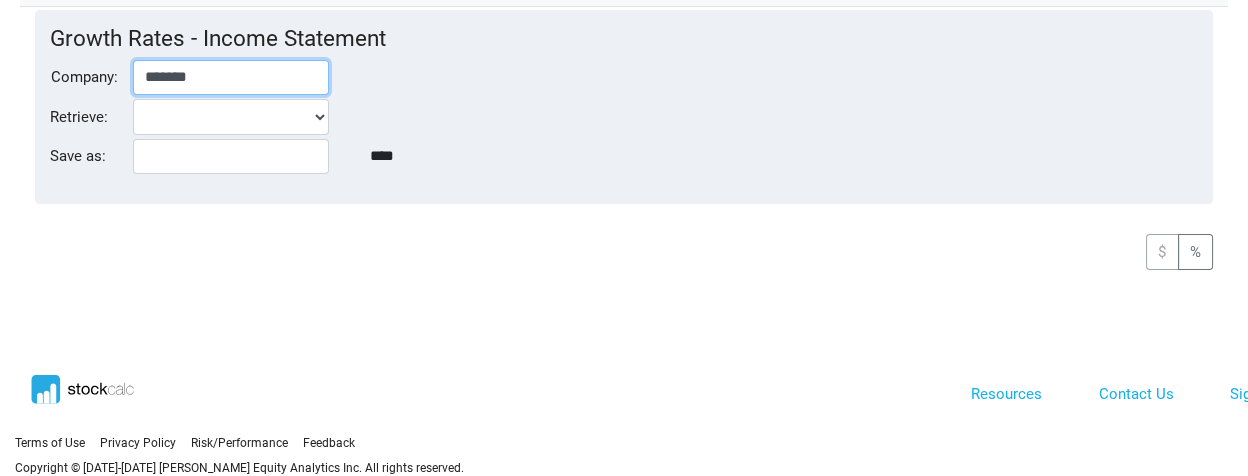 type on "*******" 